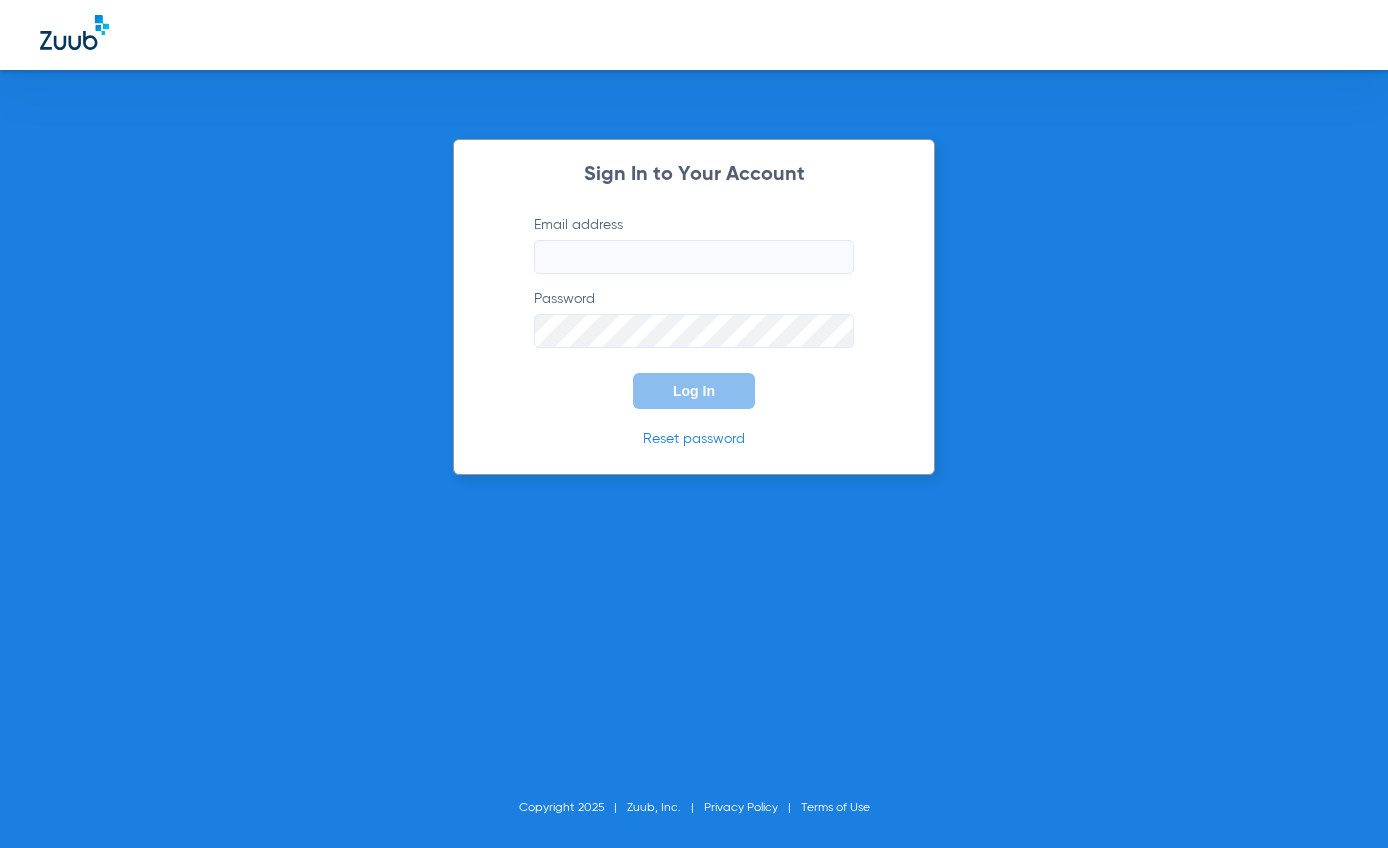 type on "[PERSON_NAME][EMAIL_ADDRESS][DOMAIN_NAME]" 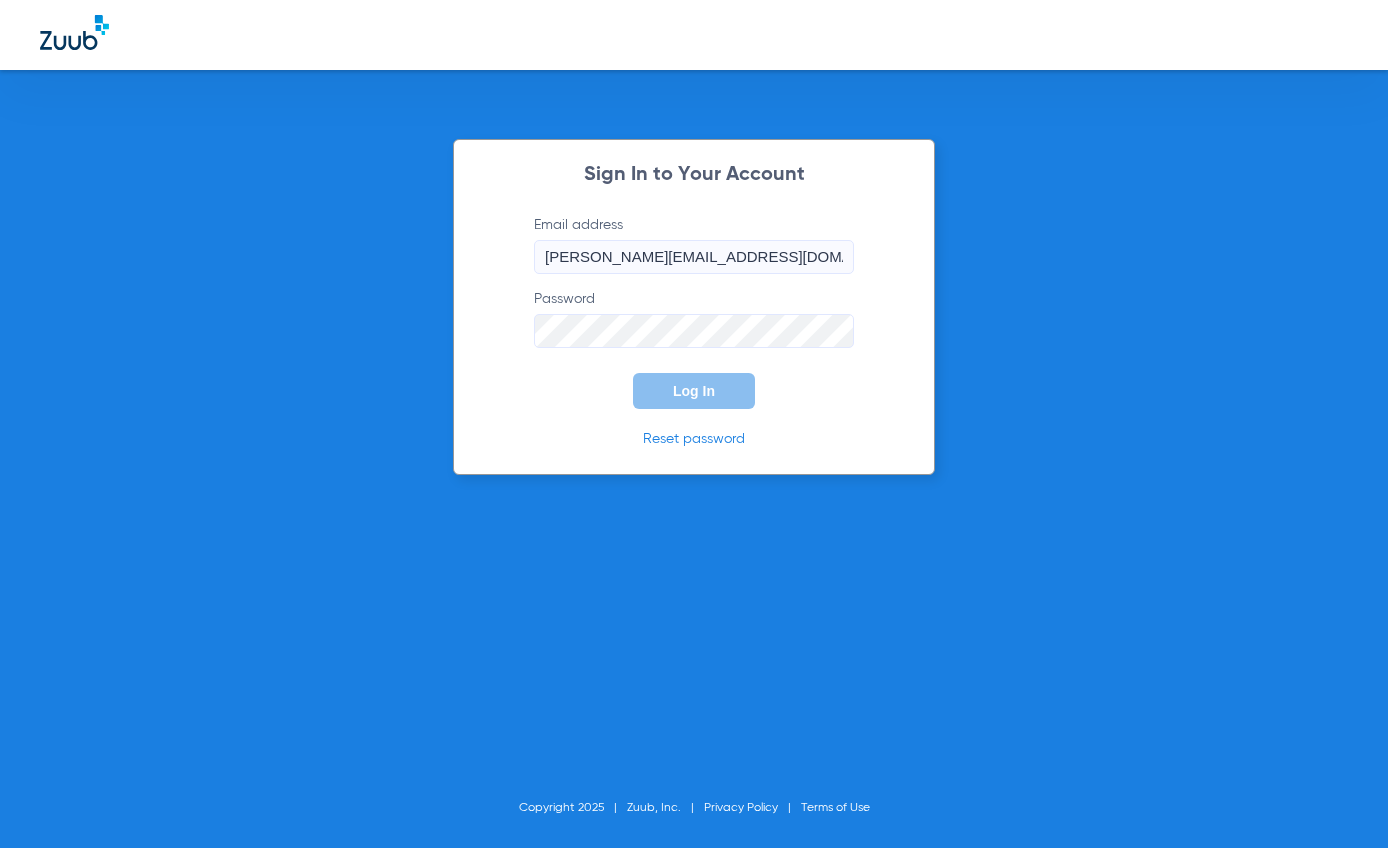 scroll, scrollTop: 0, scrollLeft: 0, axis: both 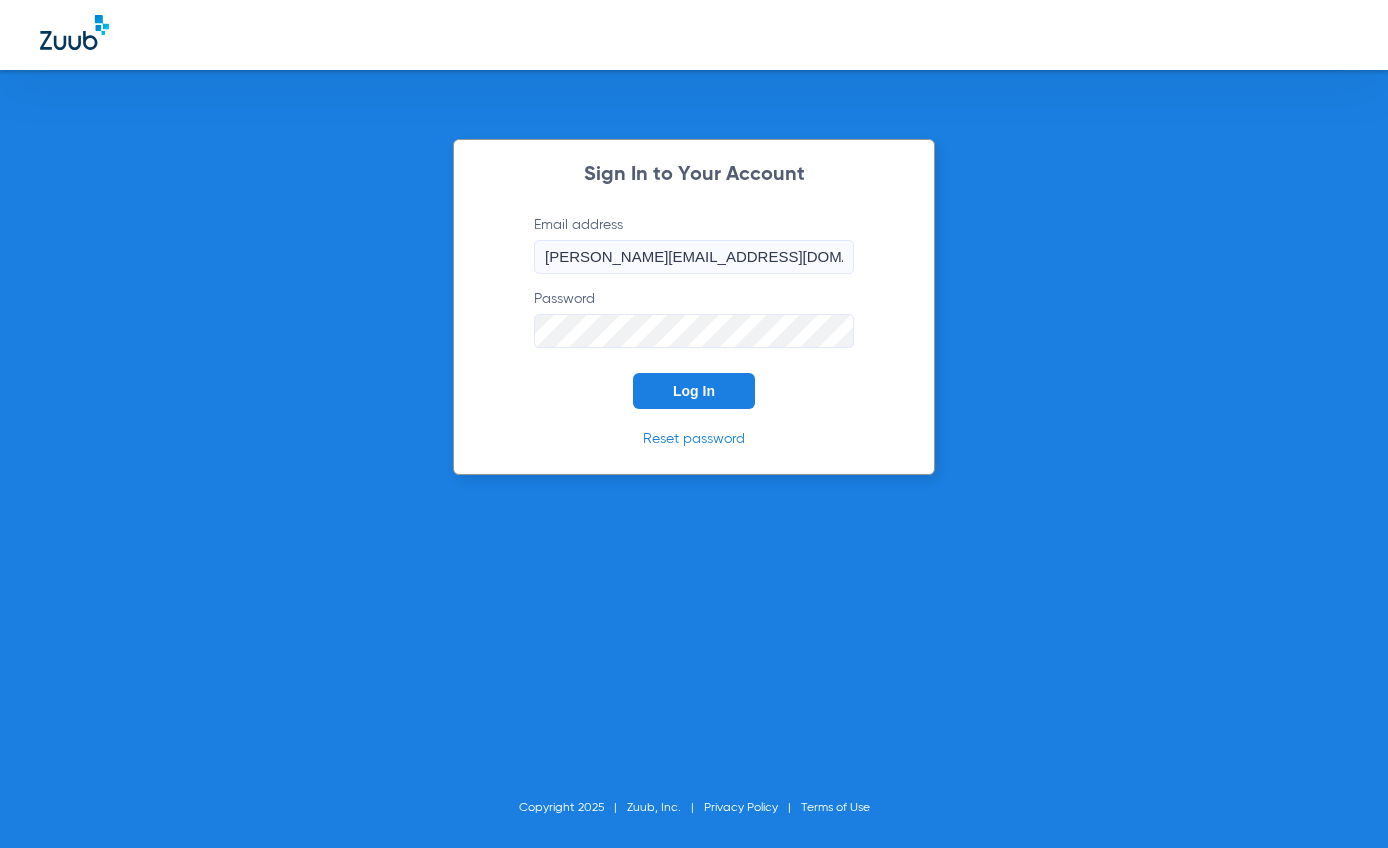click on "Log In" 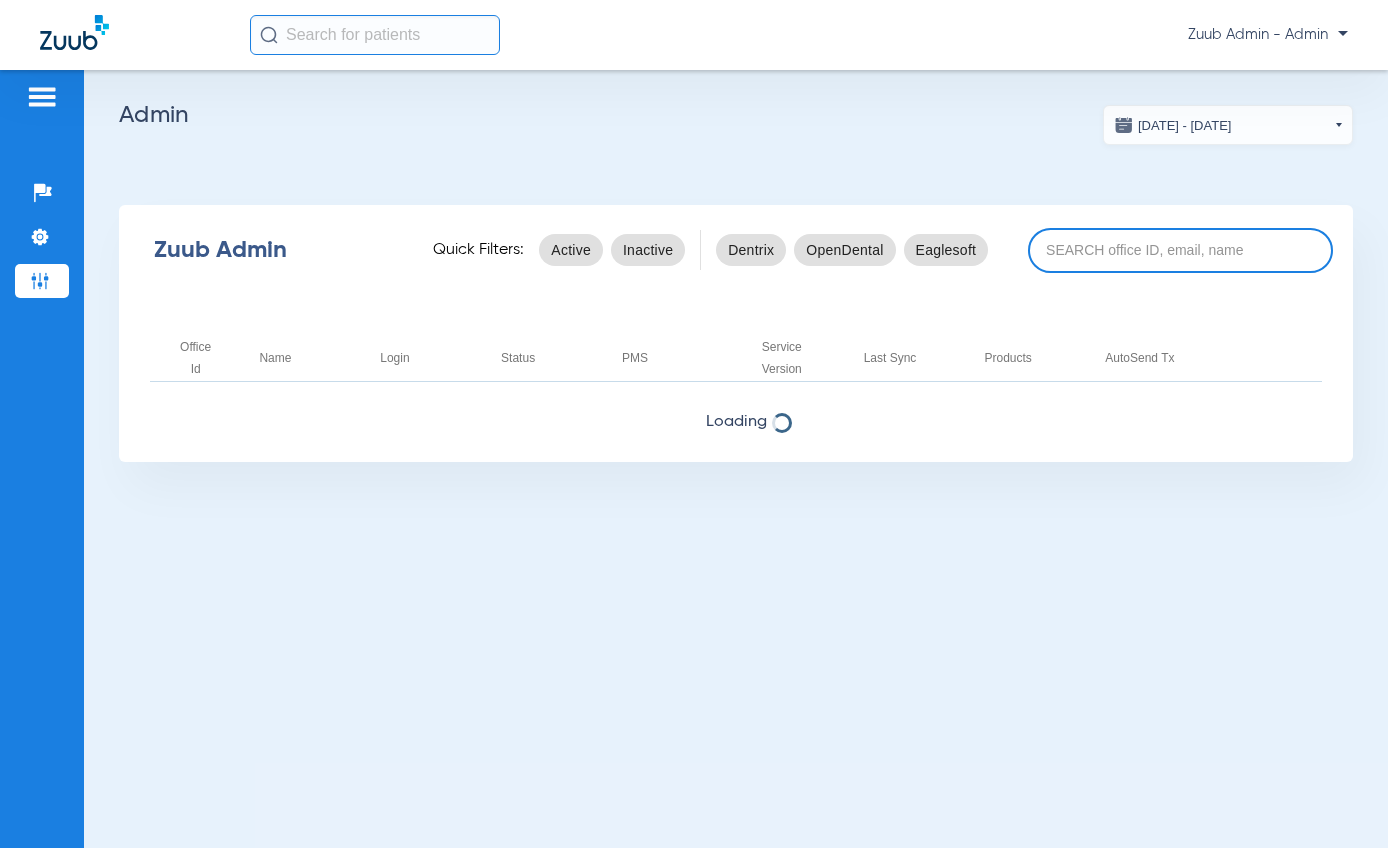 click at bounding box center (1180, 250) 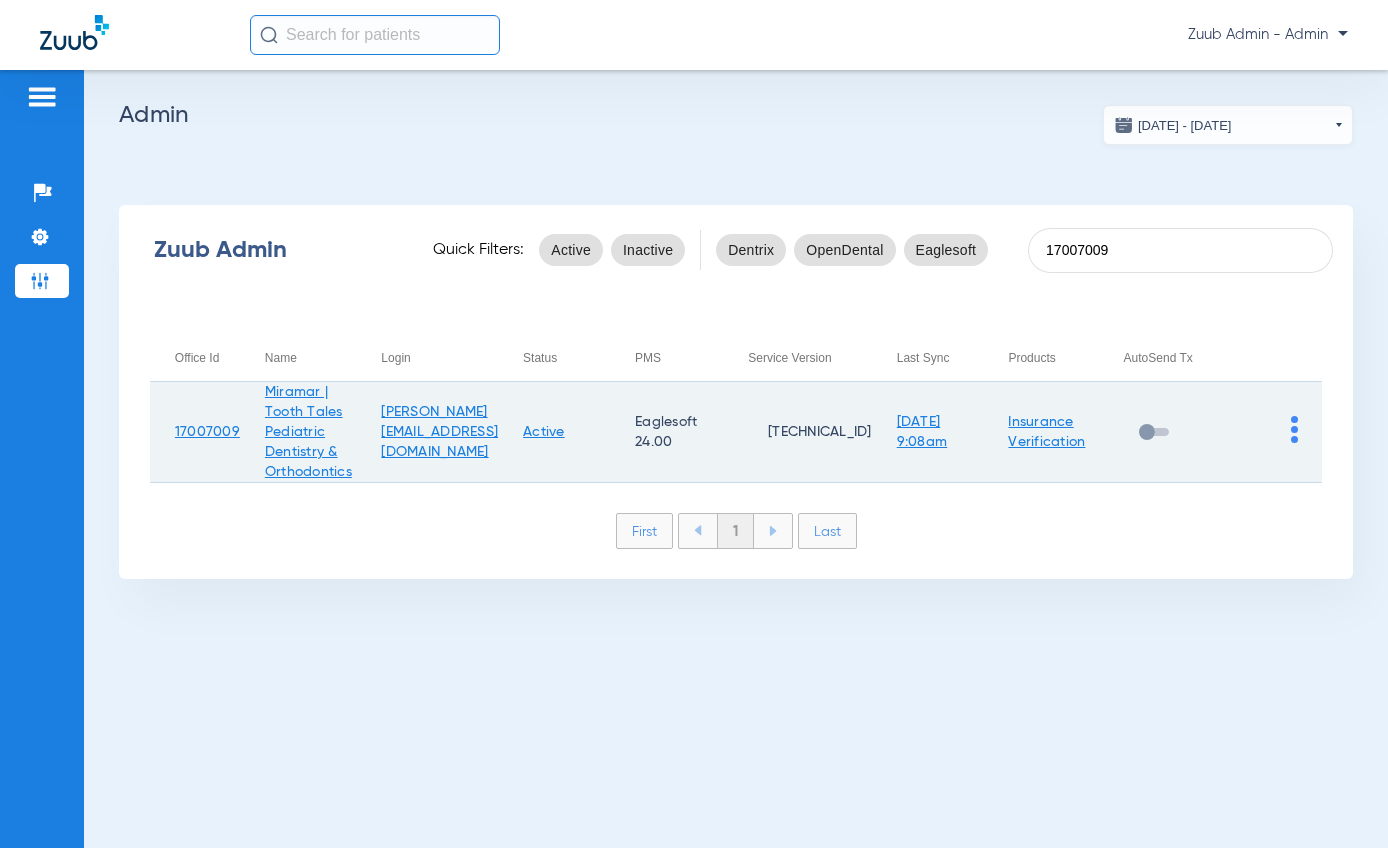 type on "17007009" 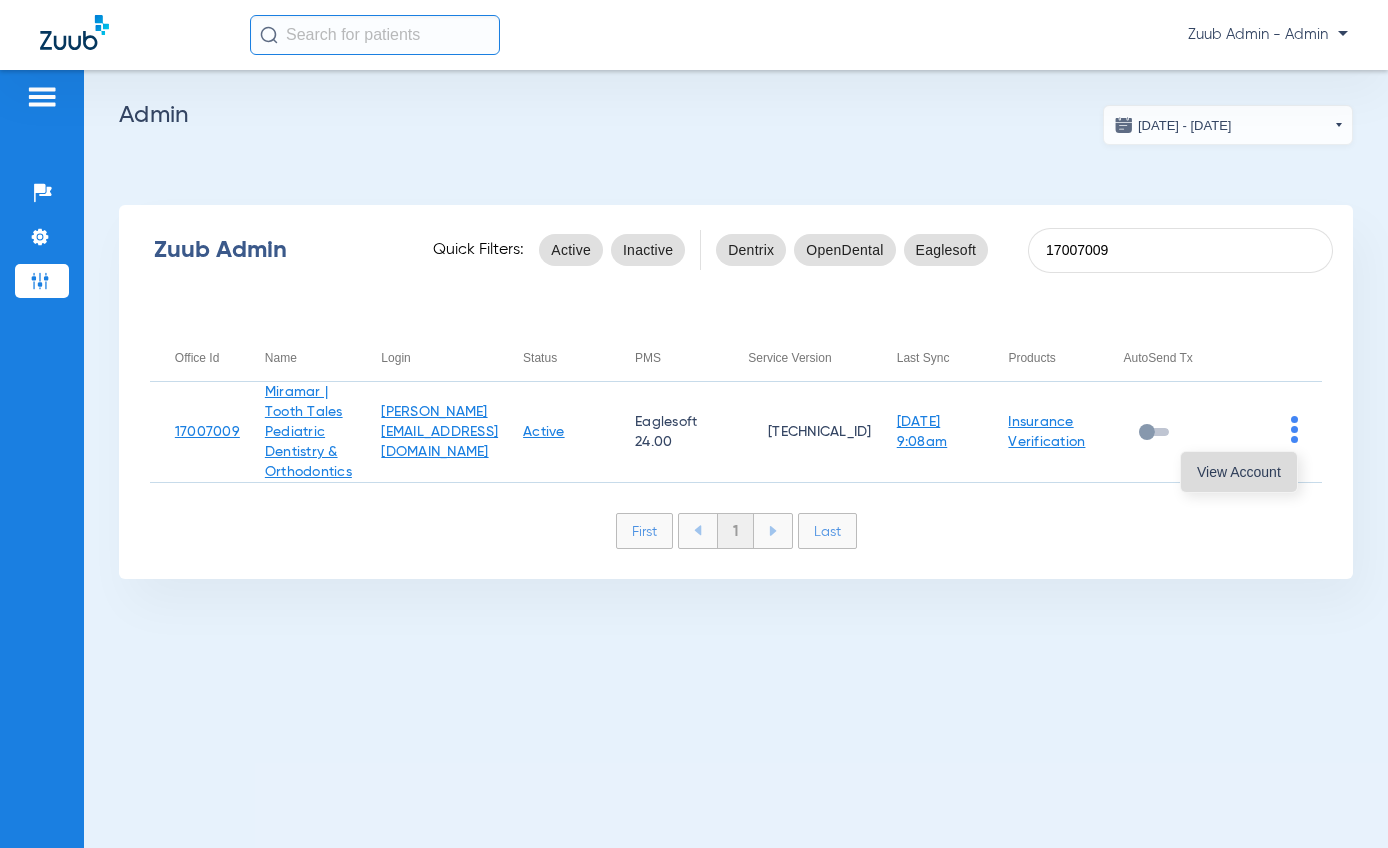 click on "View Account" at bounding box center (1239, 472) 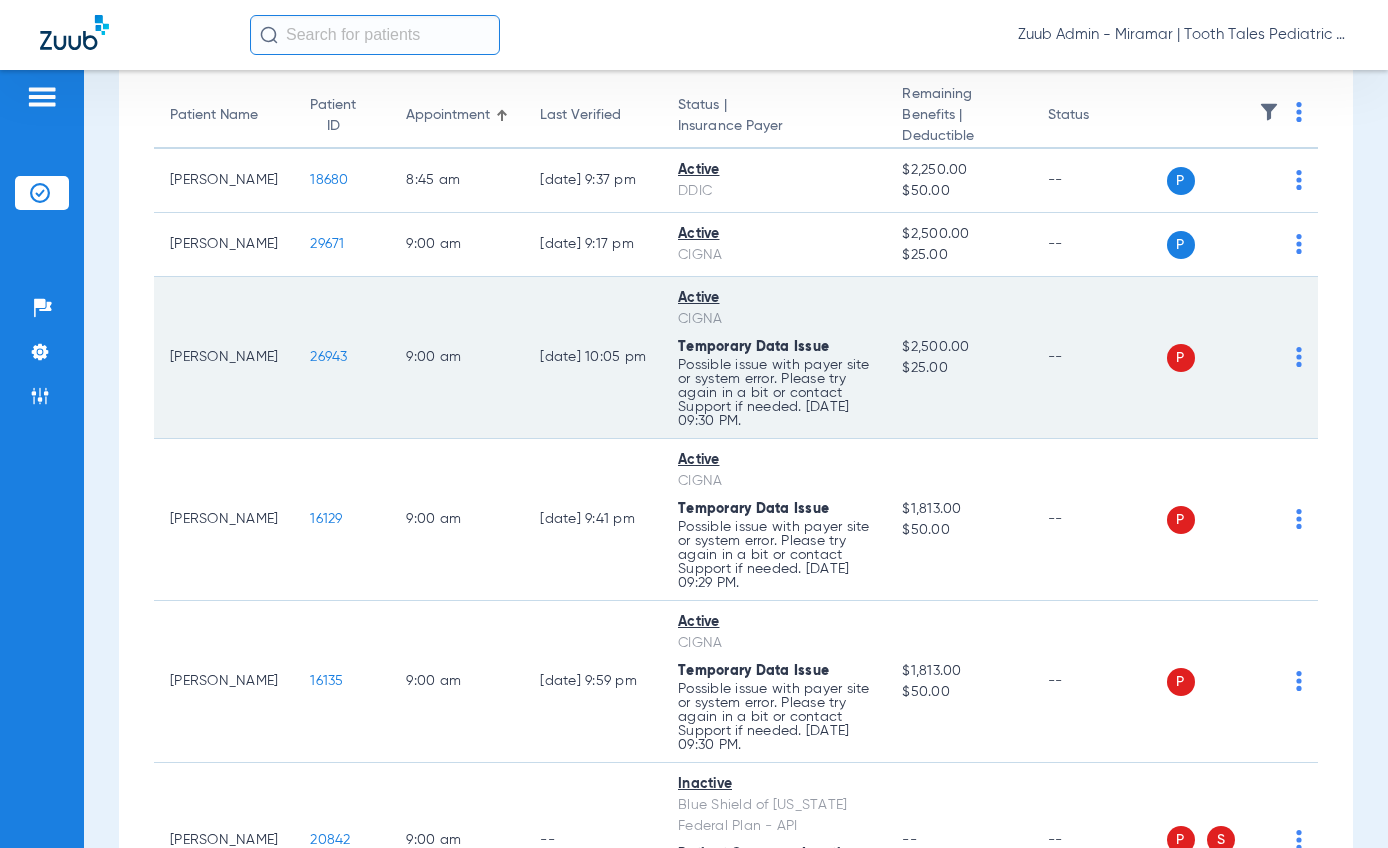 scroll, scrollTop: 0, scrollLeft: 0, axis: both 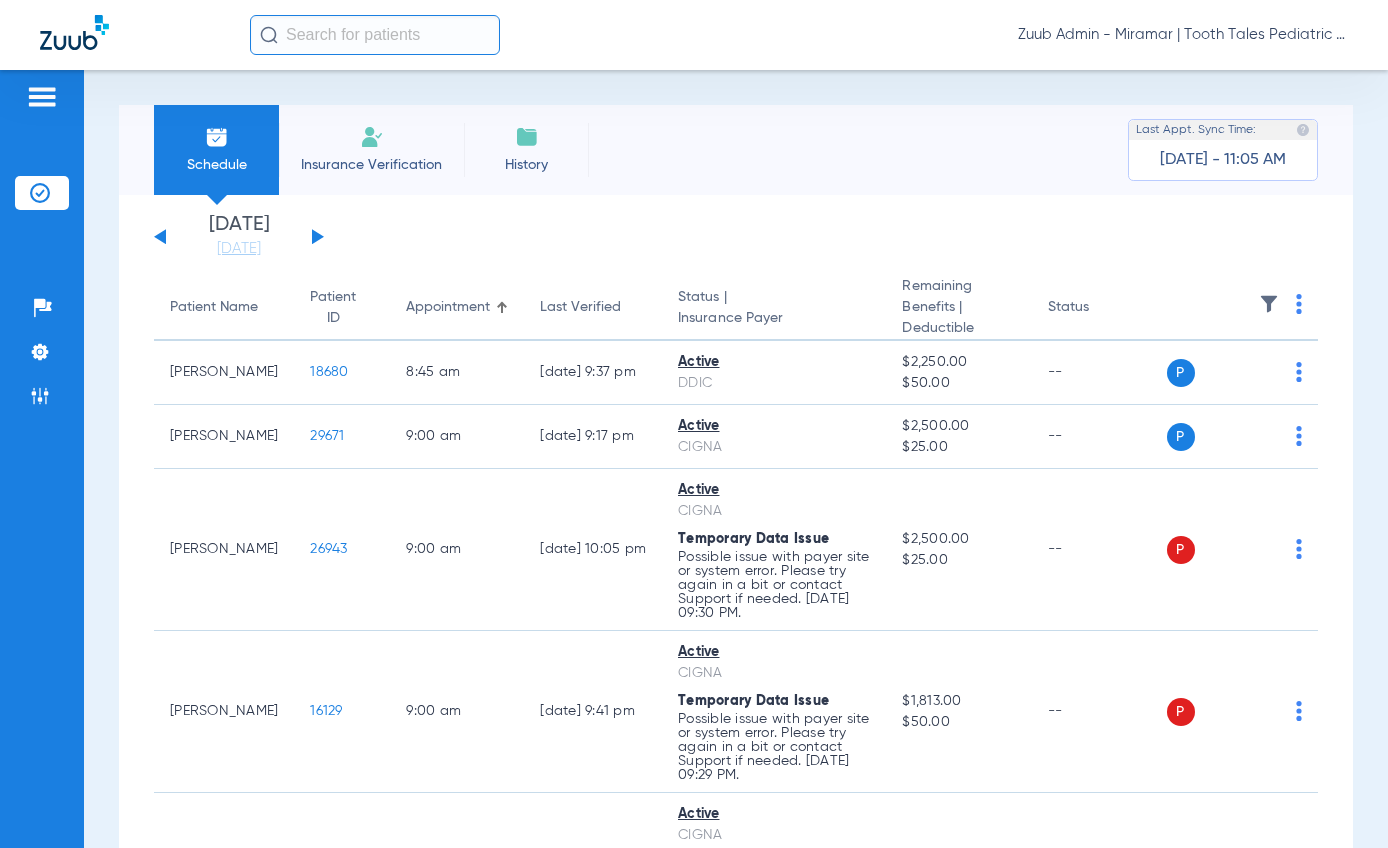 click 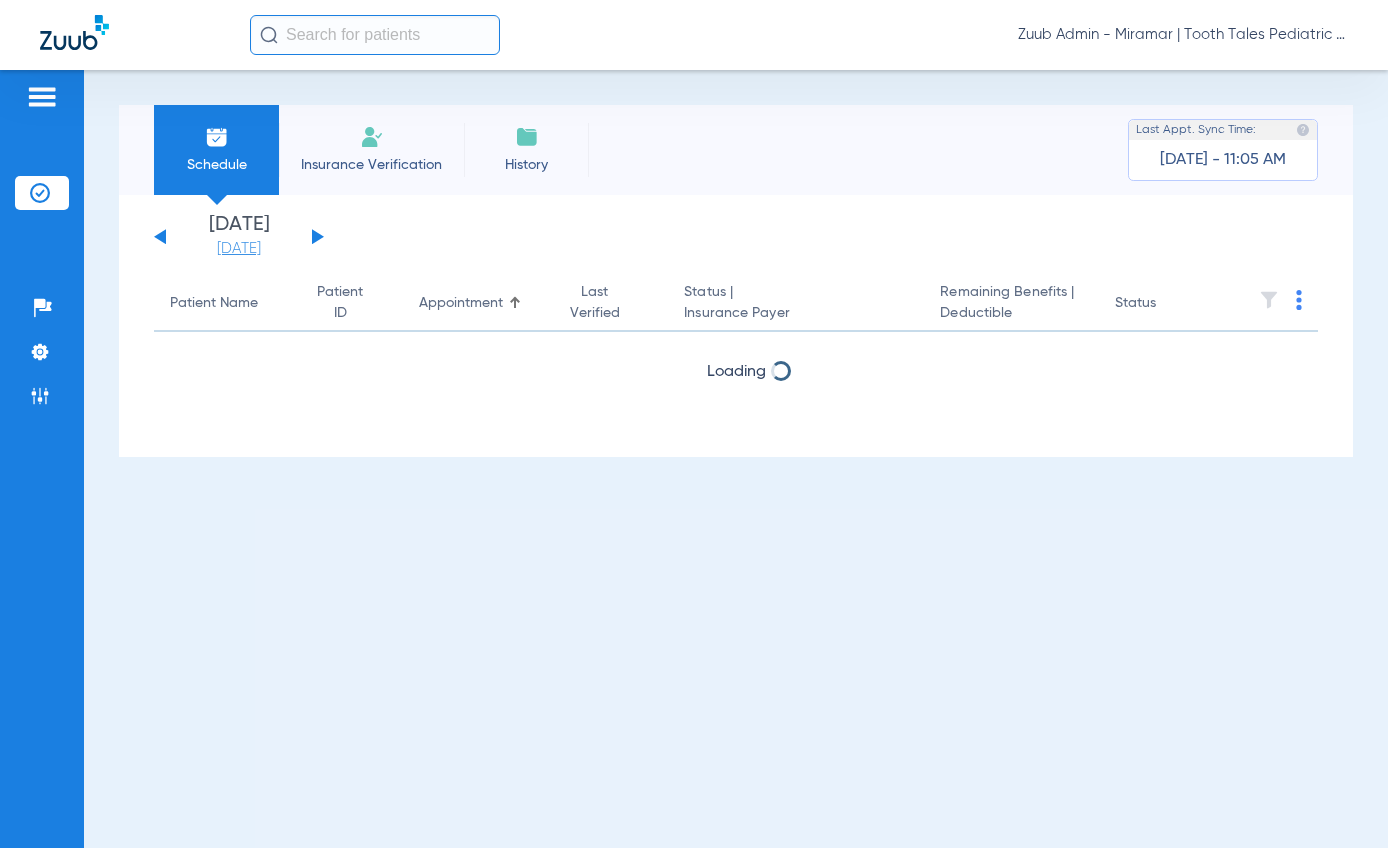 click on "07-18-2025" 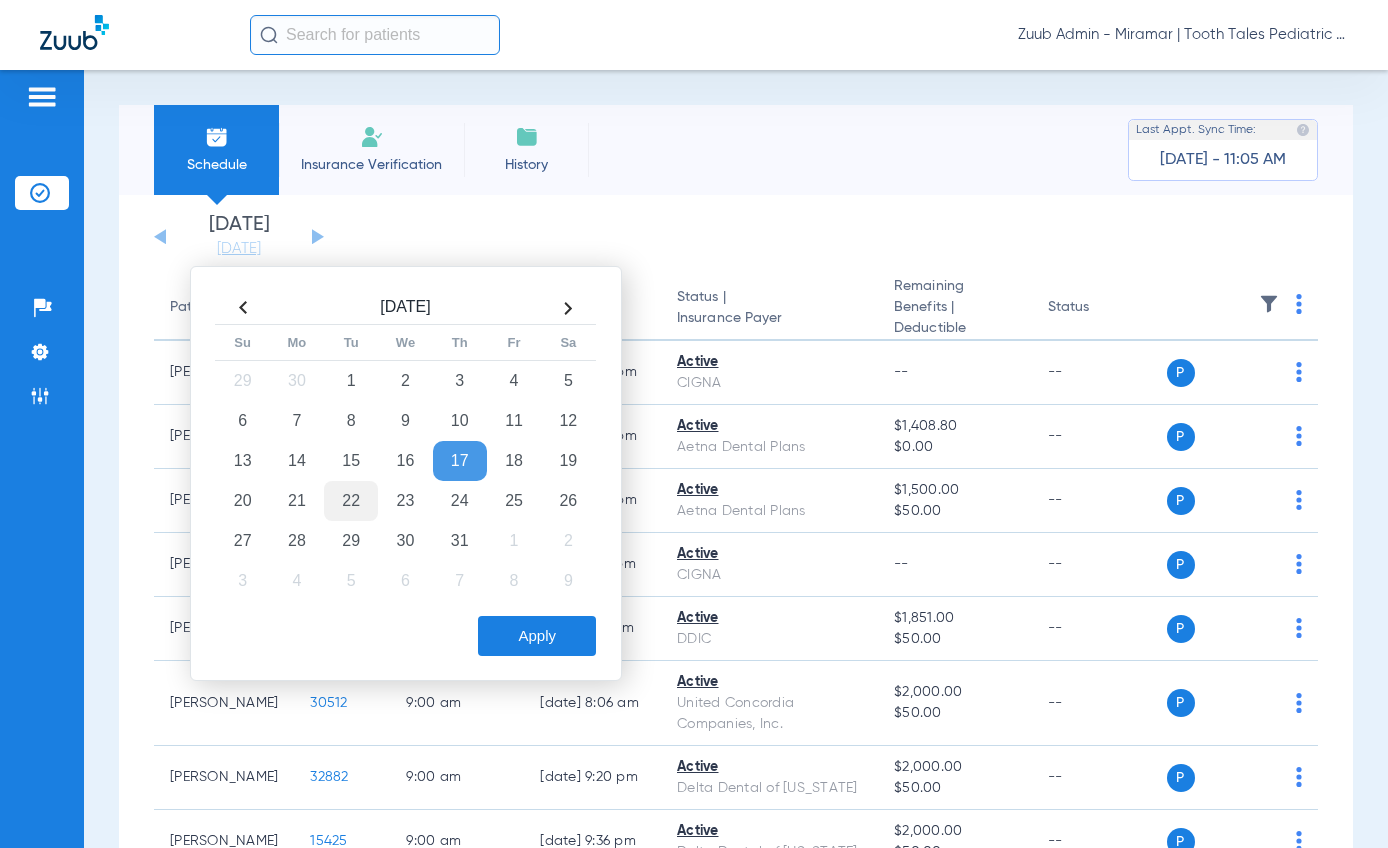 click on "22" 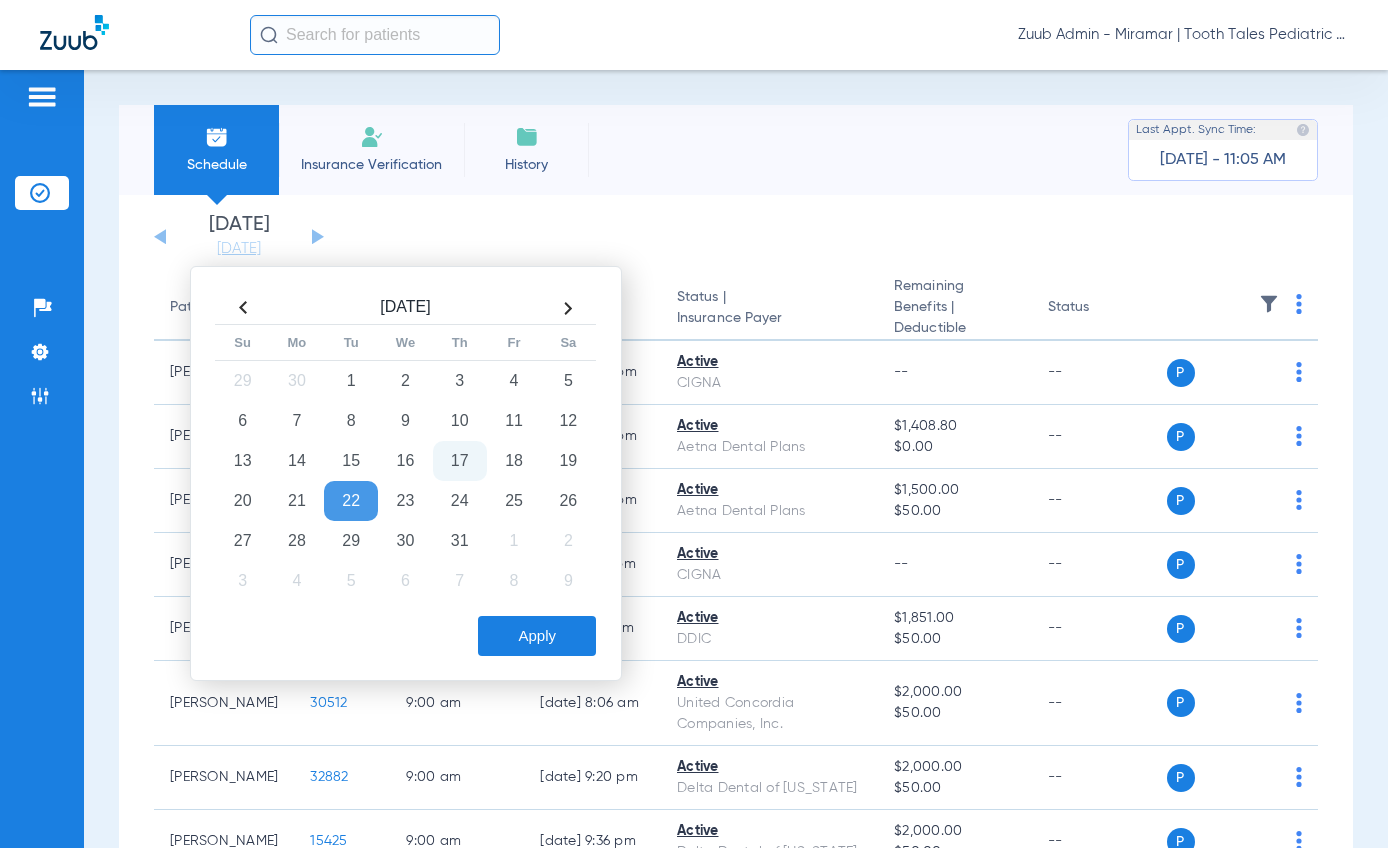 click on "Apply" 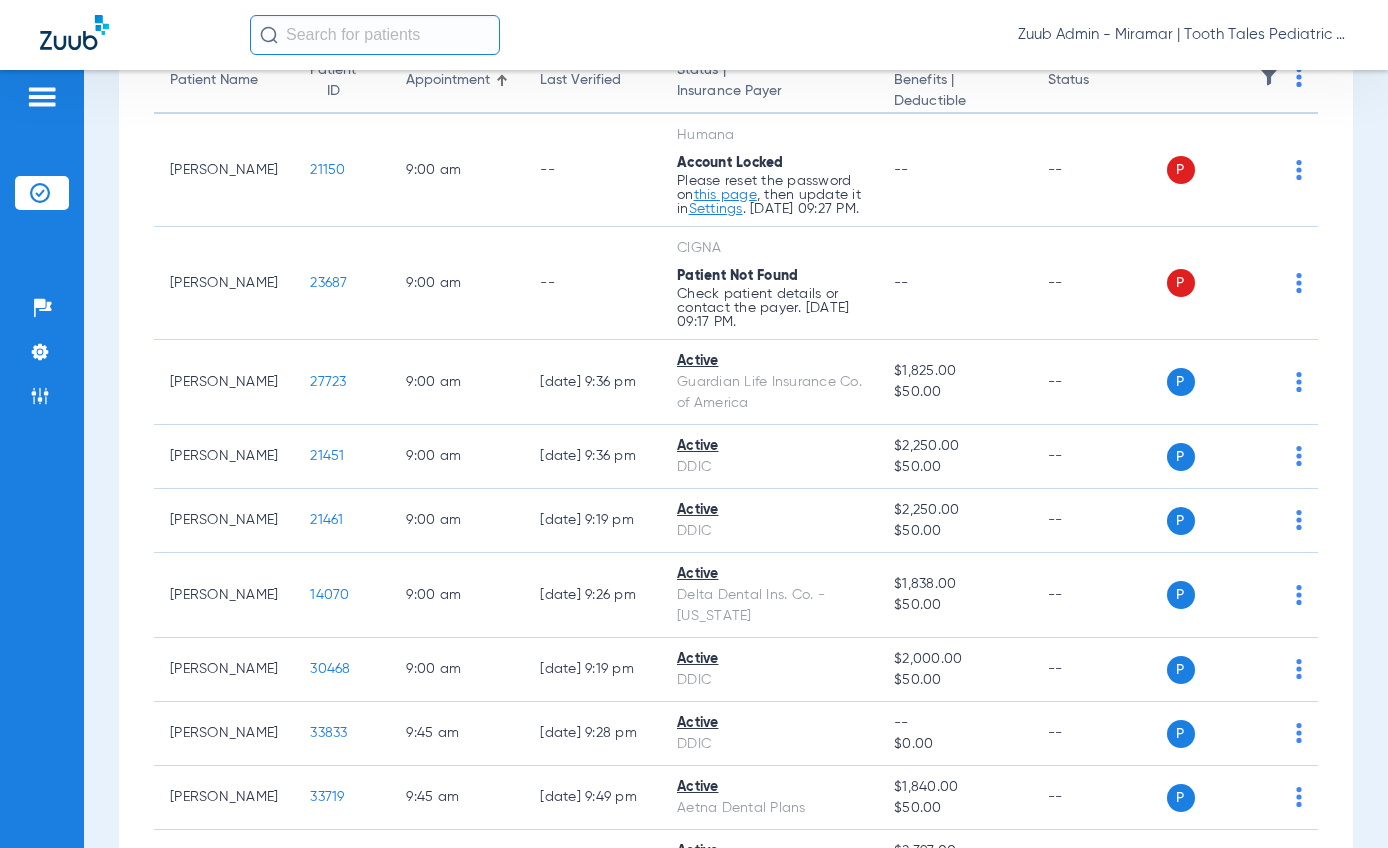 scroll, scrollTop: 0, scrollLeft: 0, axis: both 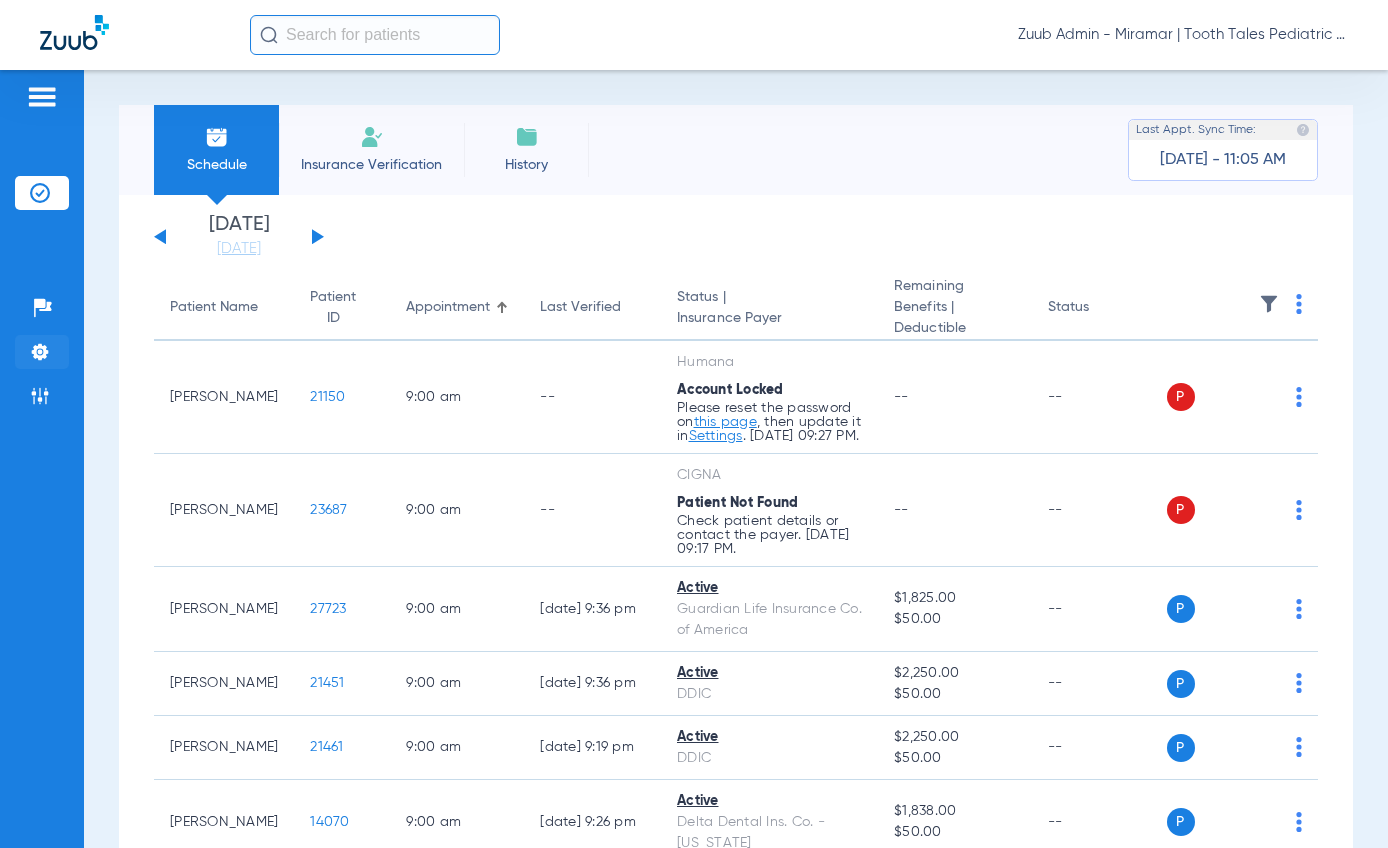 click on "Settings" 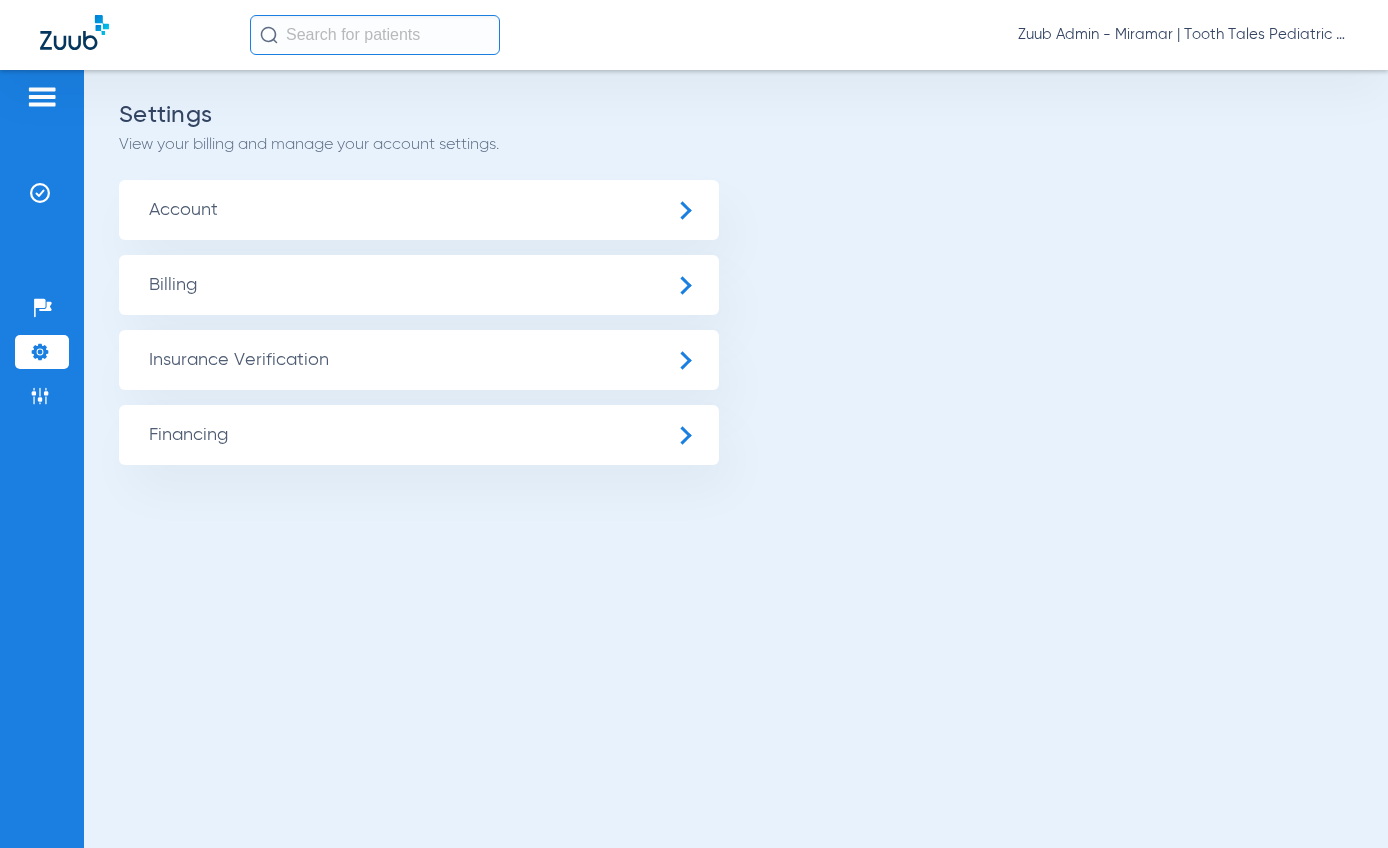 click on "Insurance Verification" 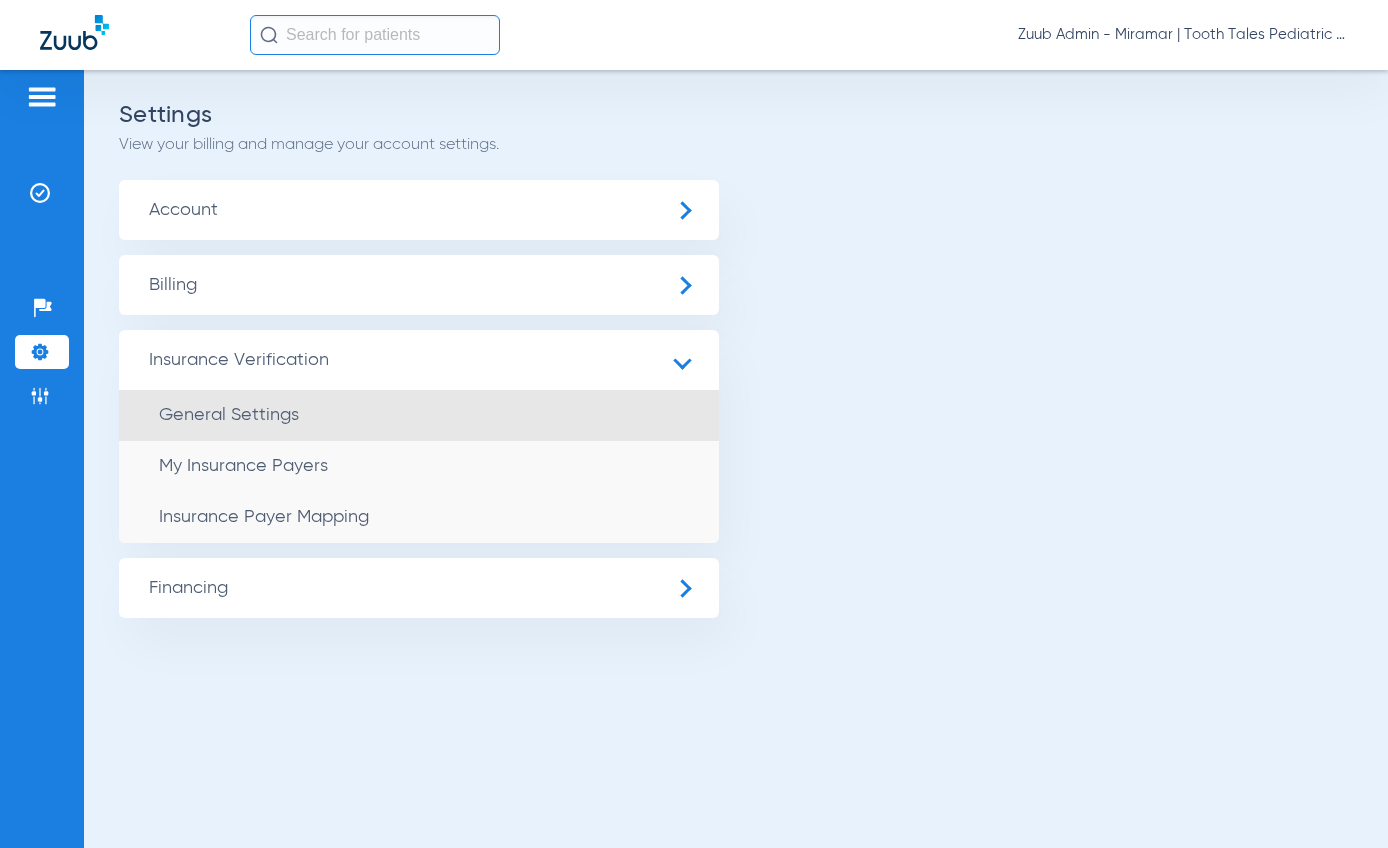 click on "General Settings" 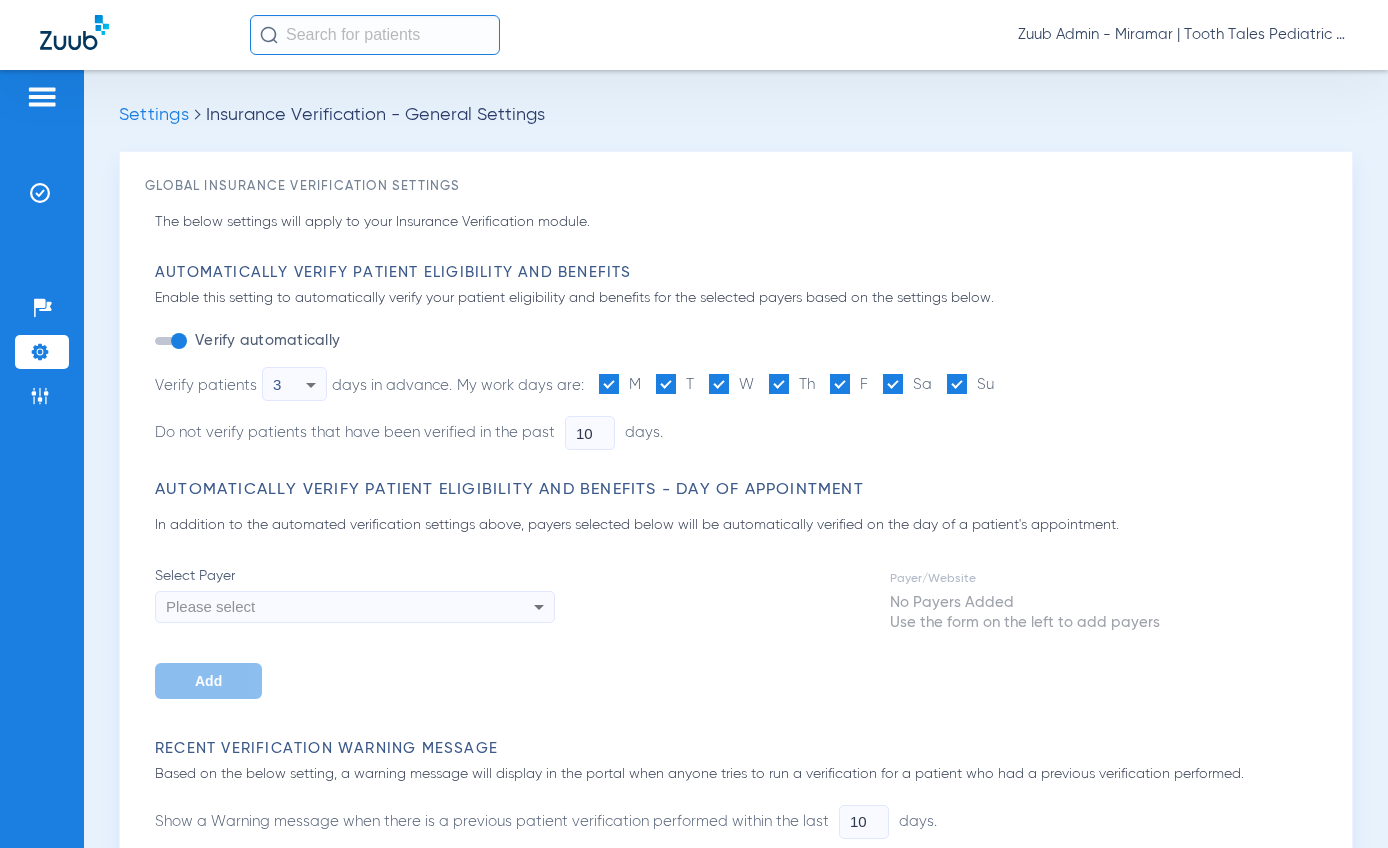 type on "5" 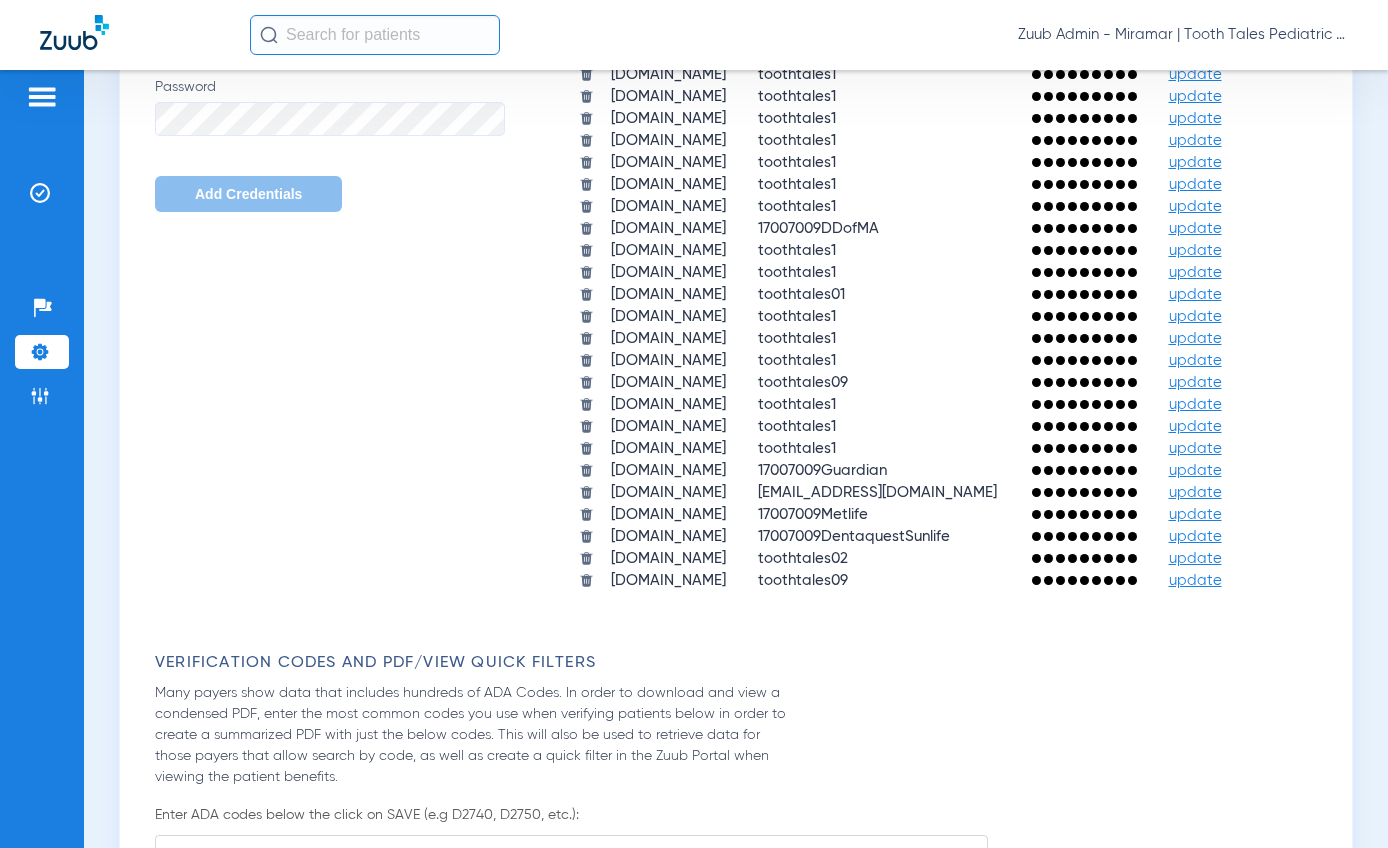 scroll, scrollTop: 1232, scrollLeft: 0, axis: vertical 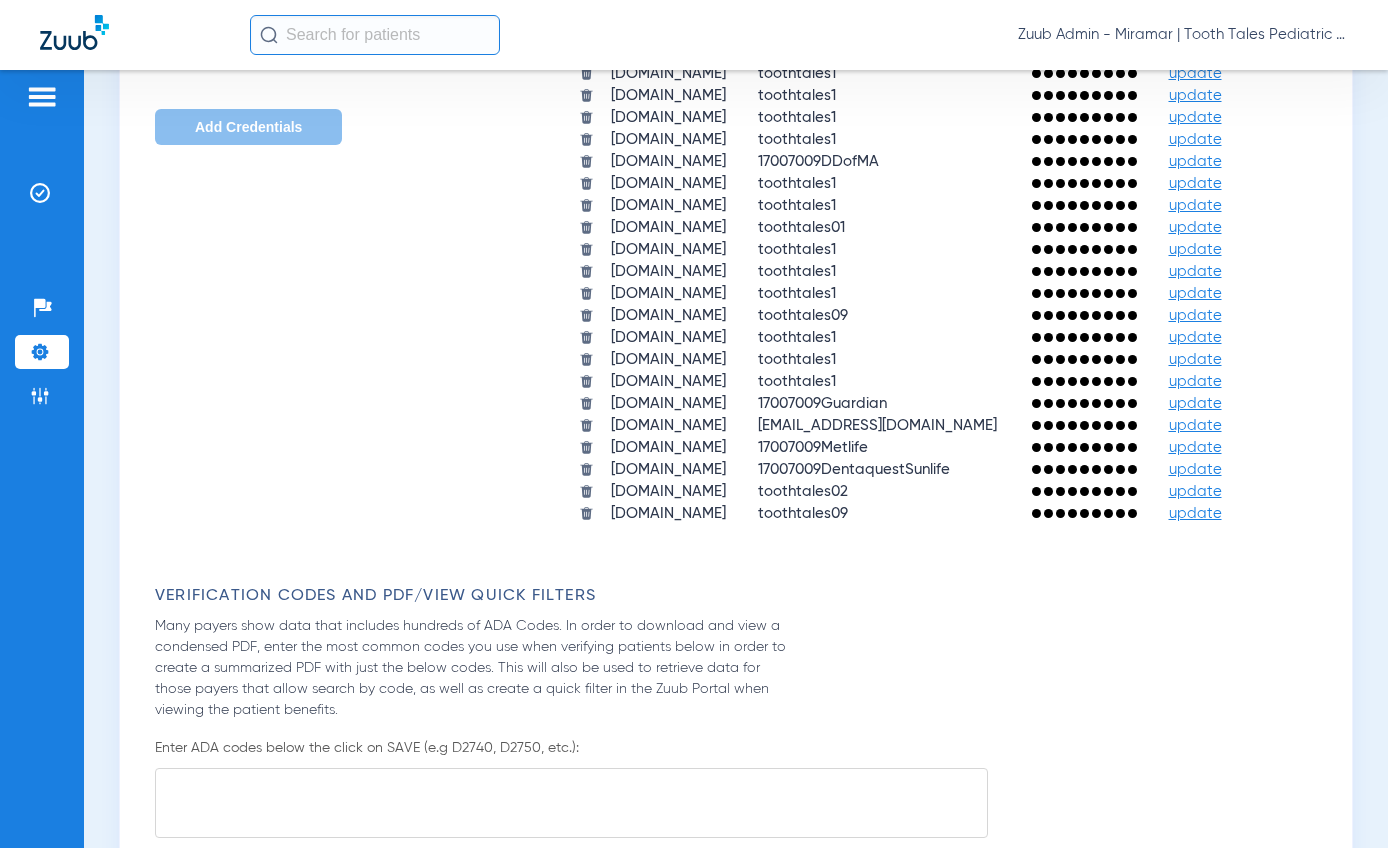 click on "update" 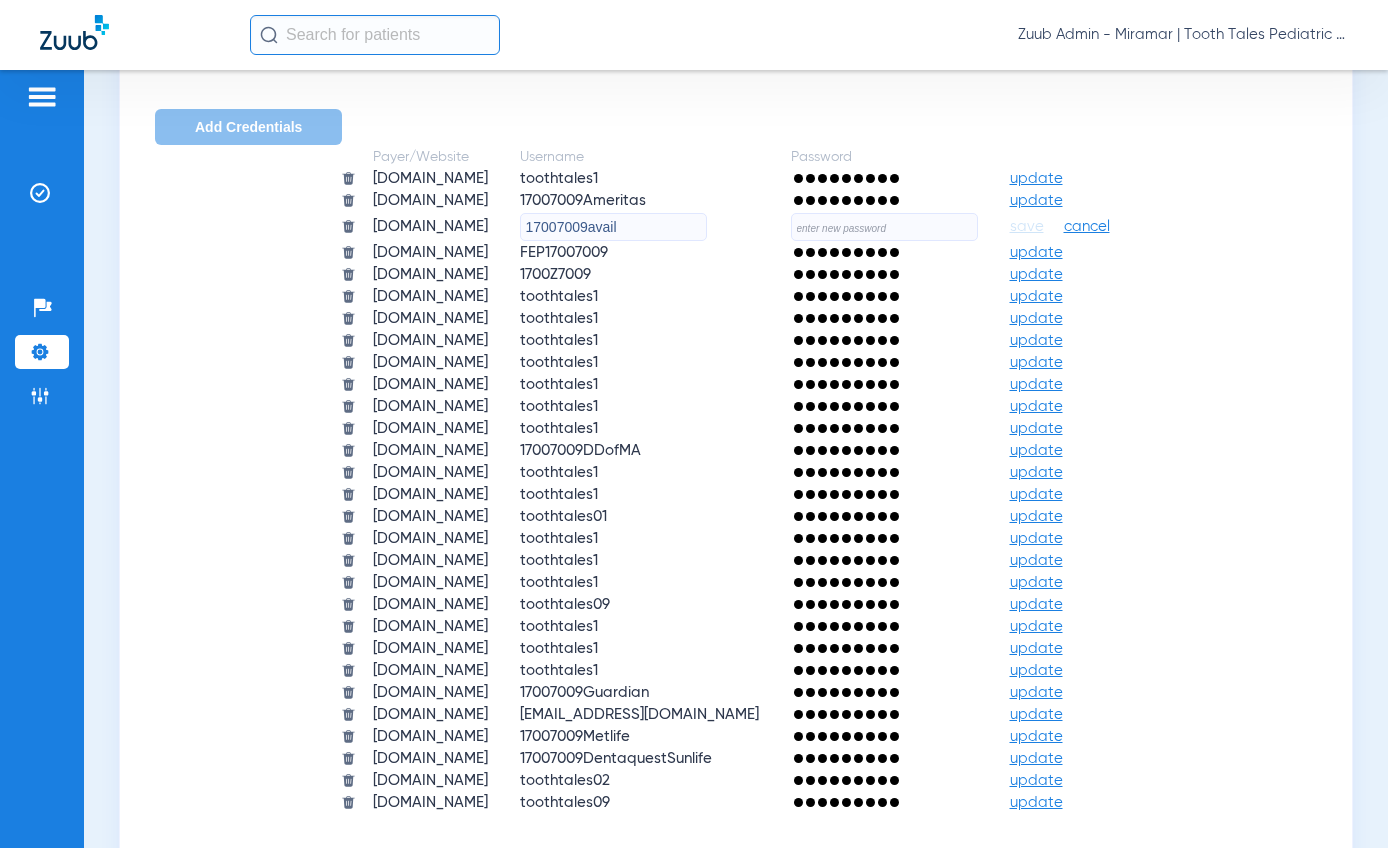 click 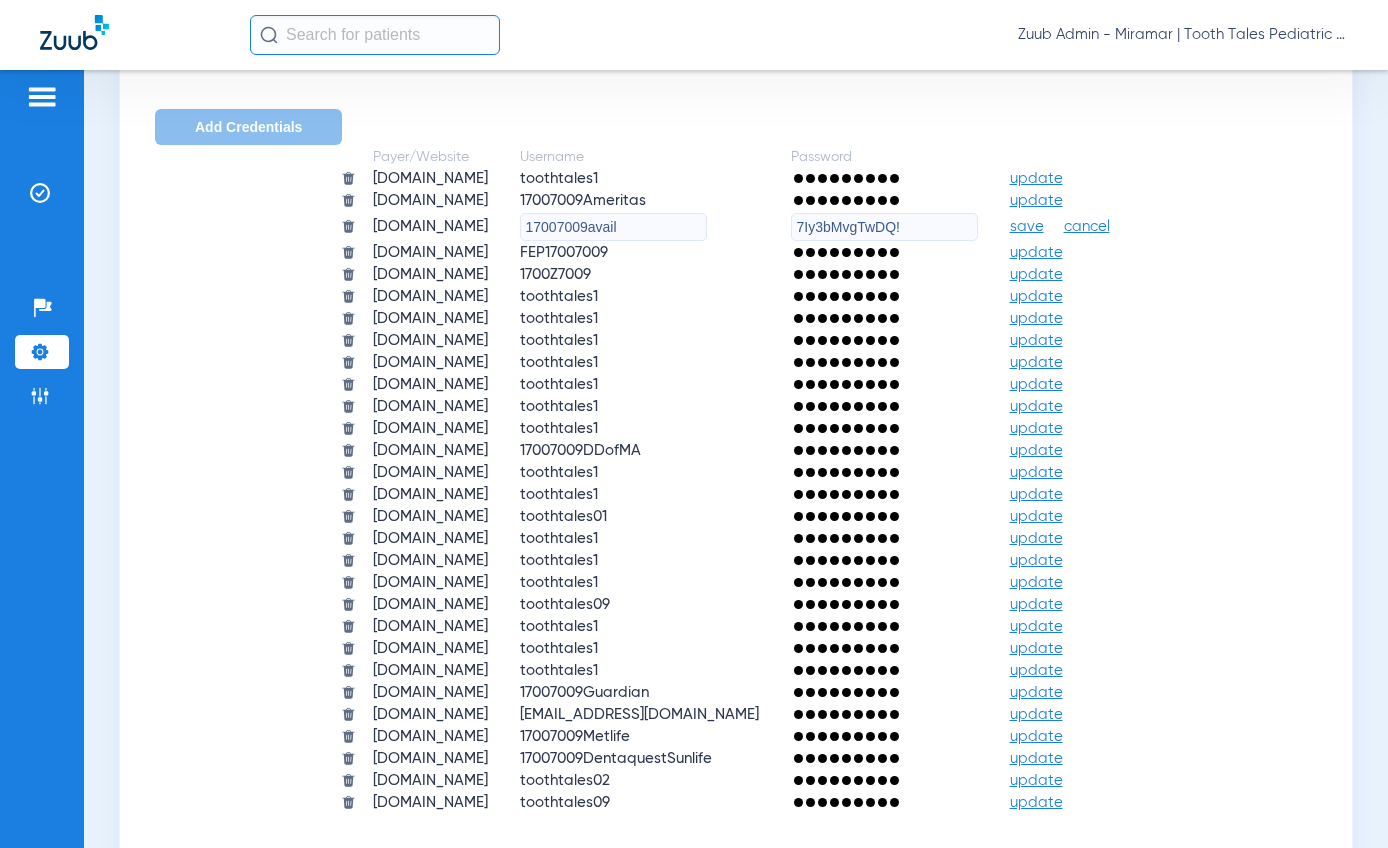 type on "7Iy3bMvgTwDQ!" 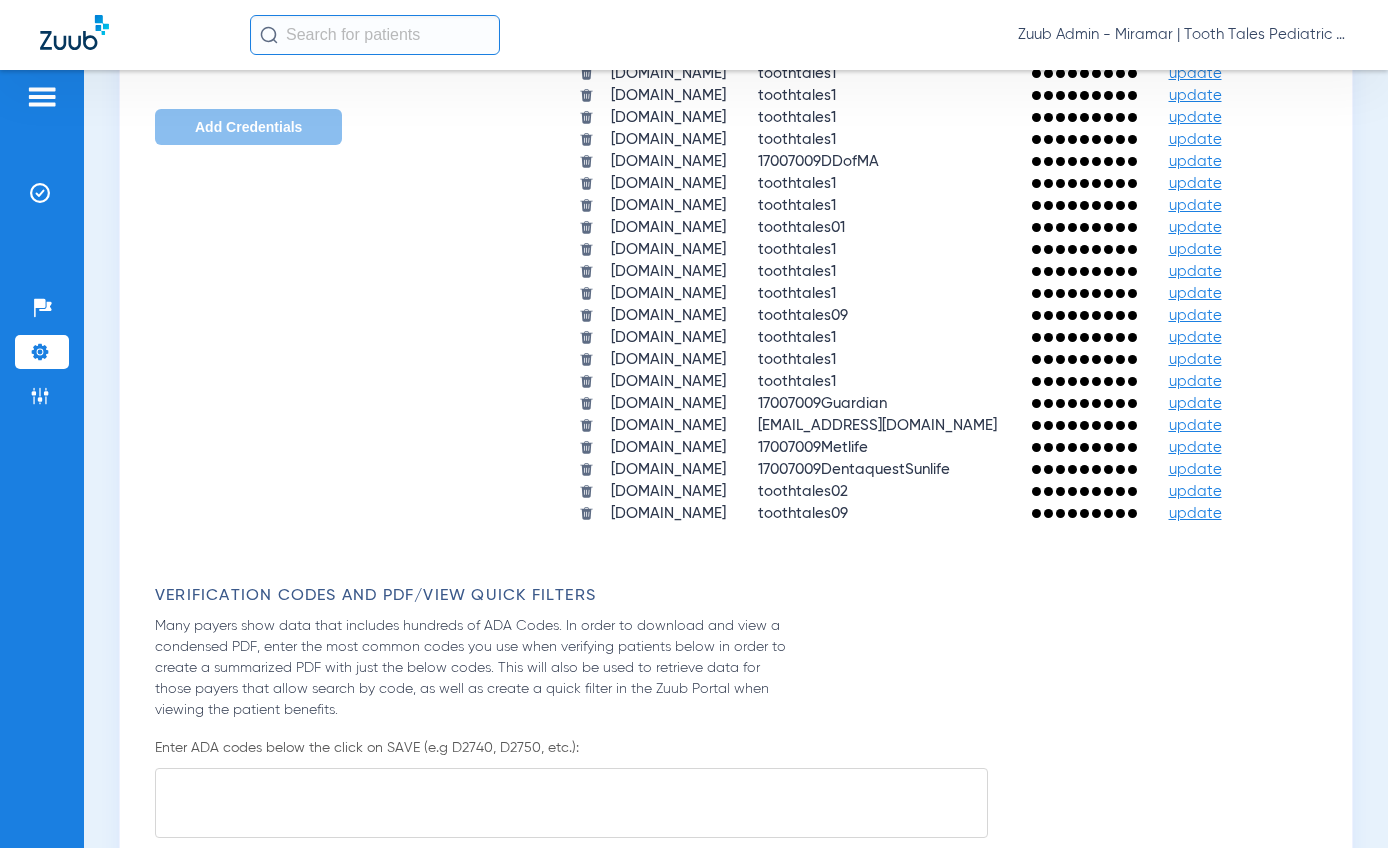 drag, startPoint x: 523, startPoint y: 268, endPoint x: 346, endPoint y: 264, distance: 177.0452 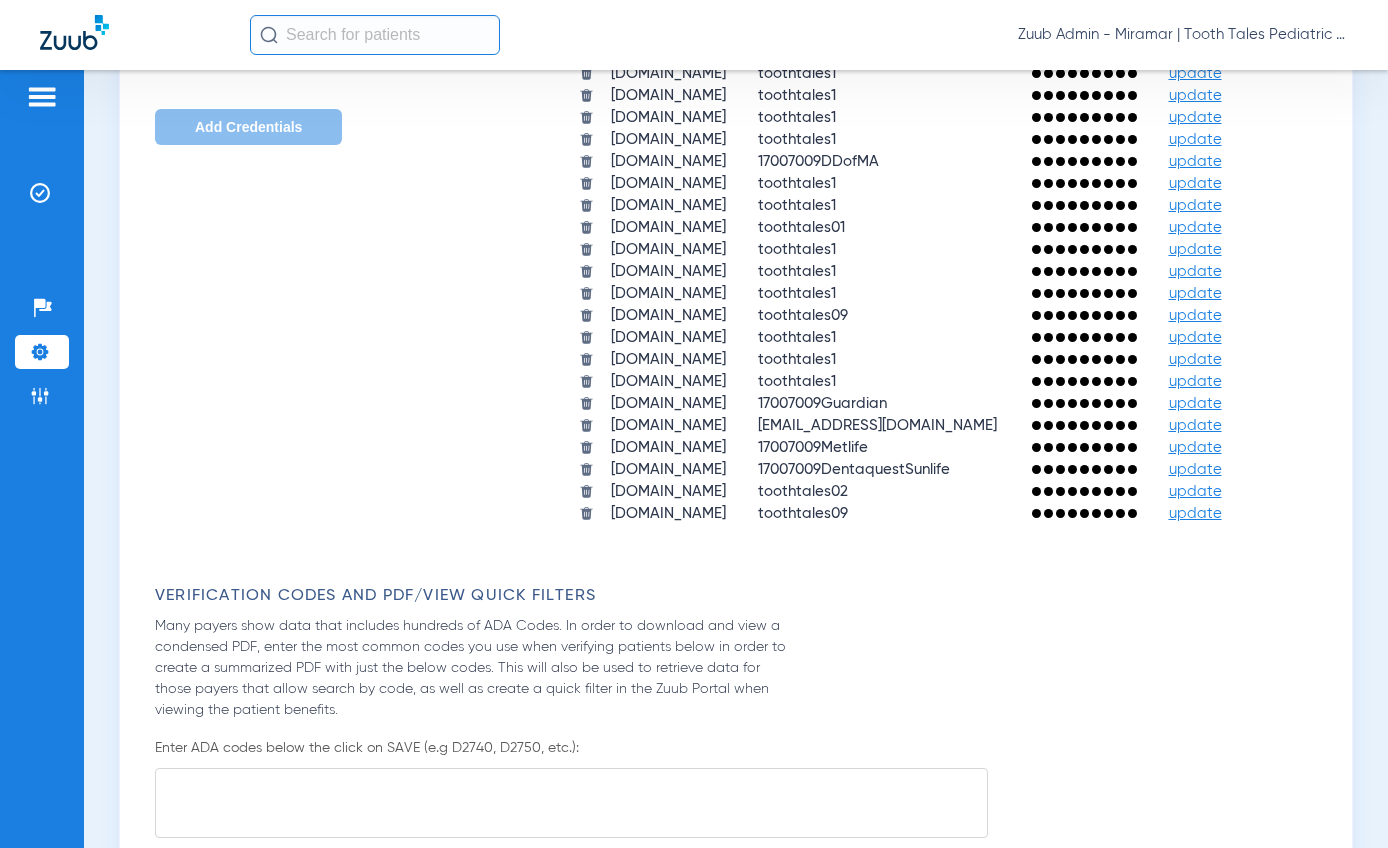 click on "cignaforhcp.cigna.com" 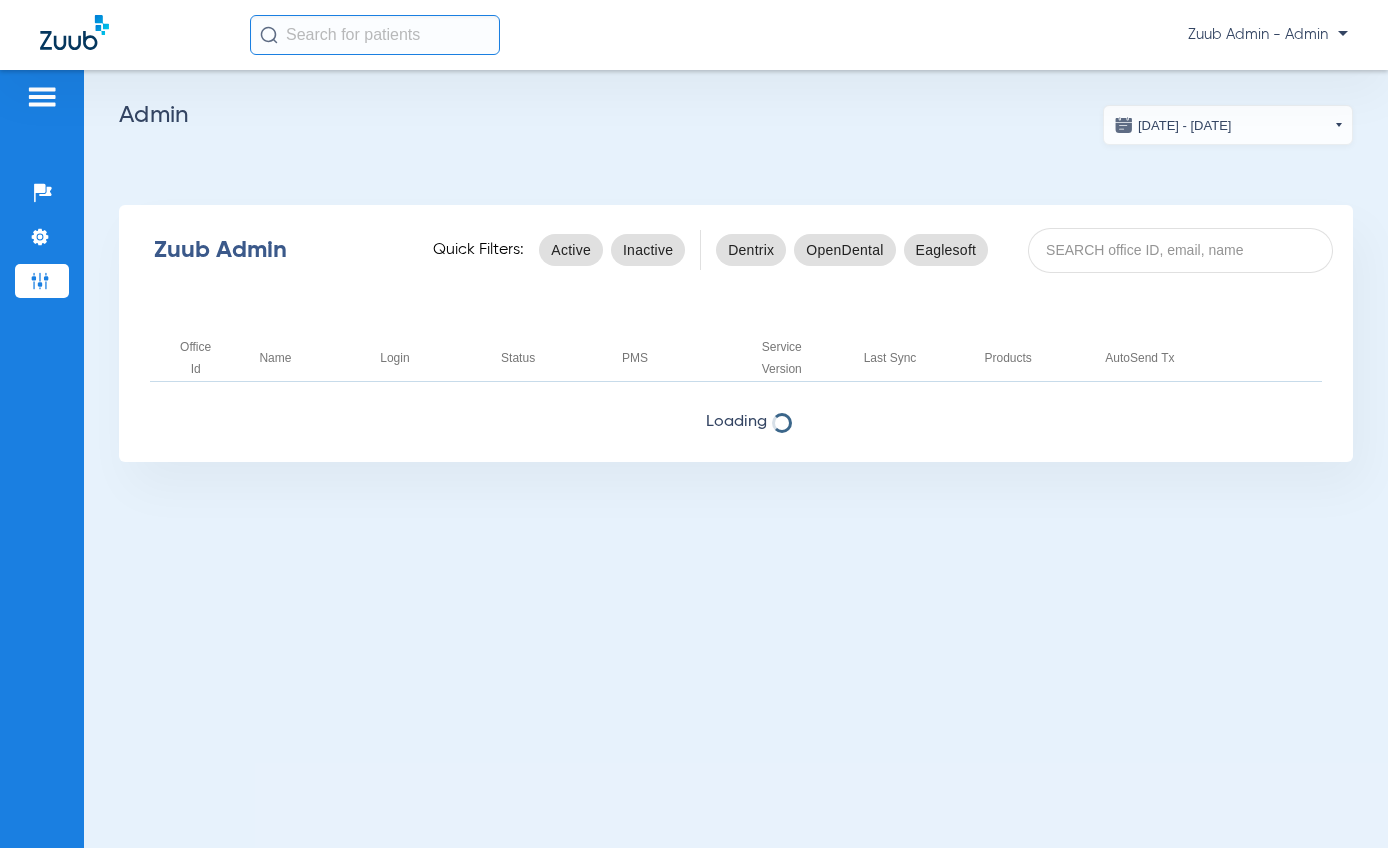 scroll, scrollTop: 0, scrollLeft: 0, axis: both 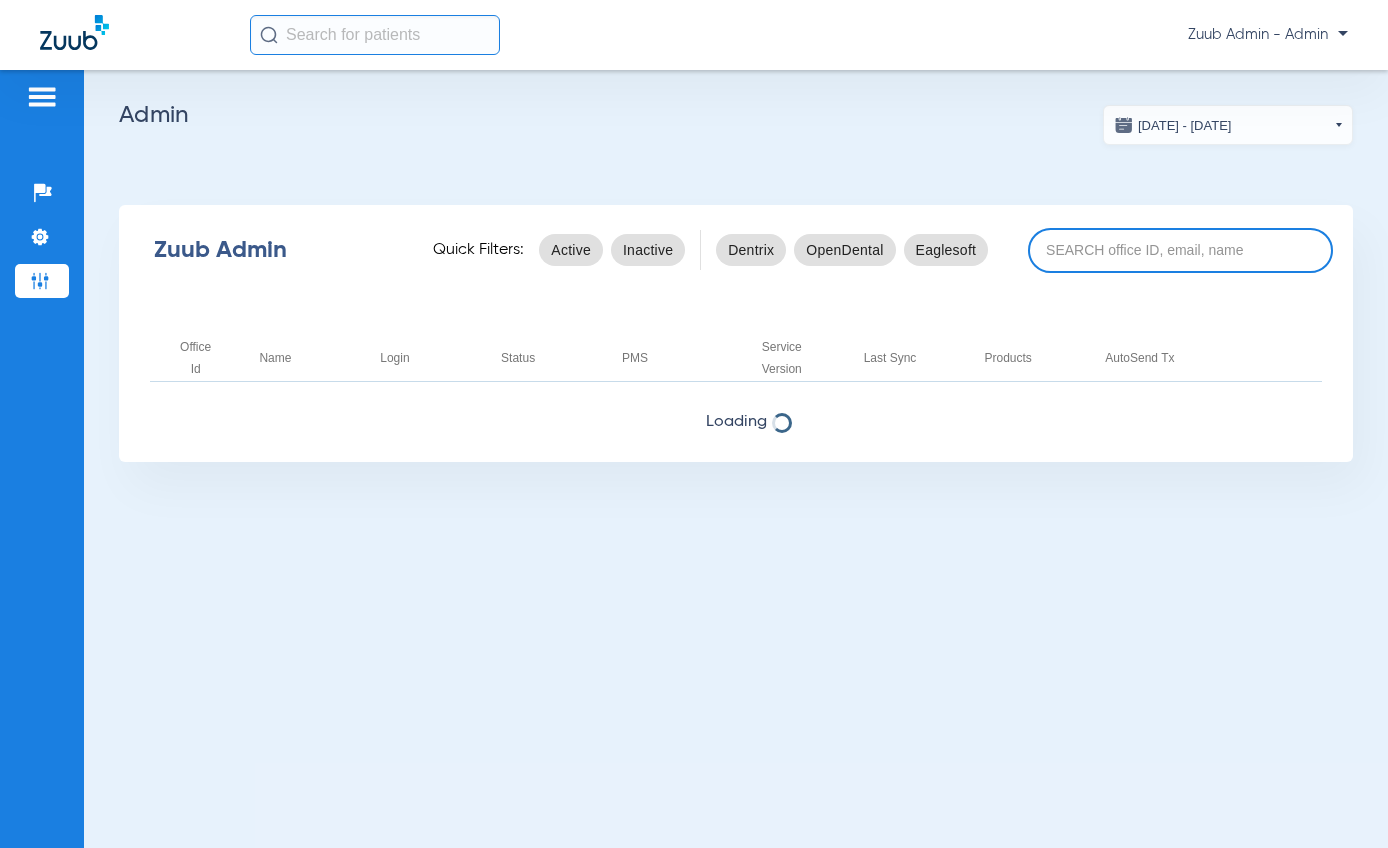 click at bounding box center (1180, 250) 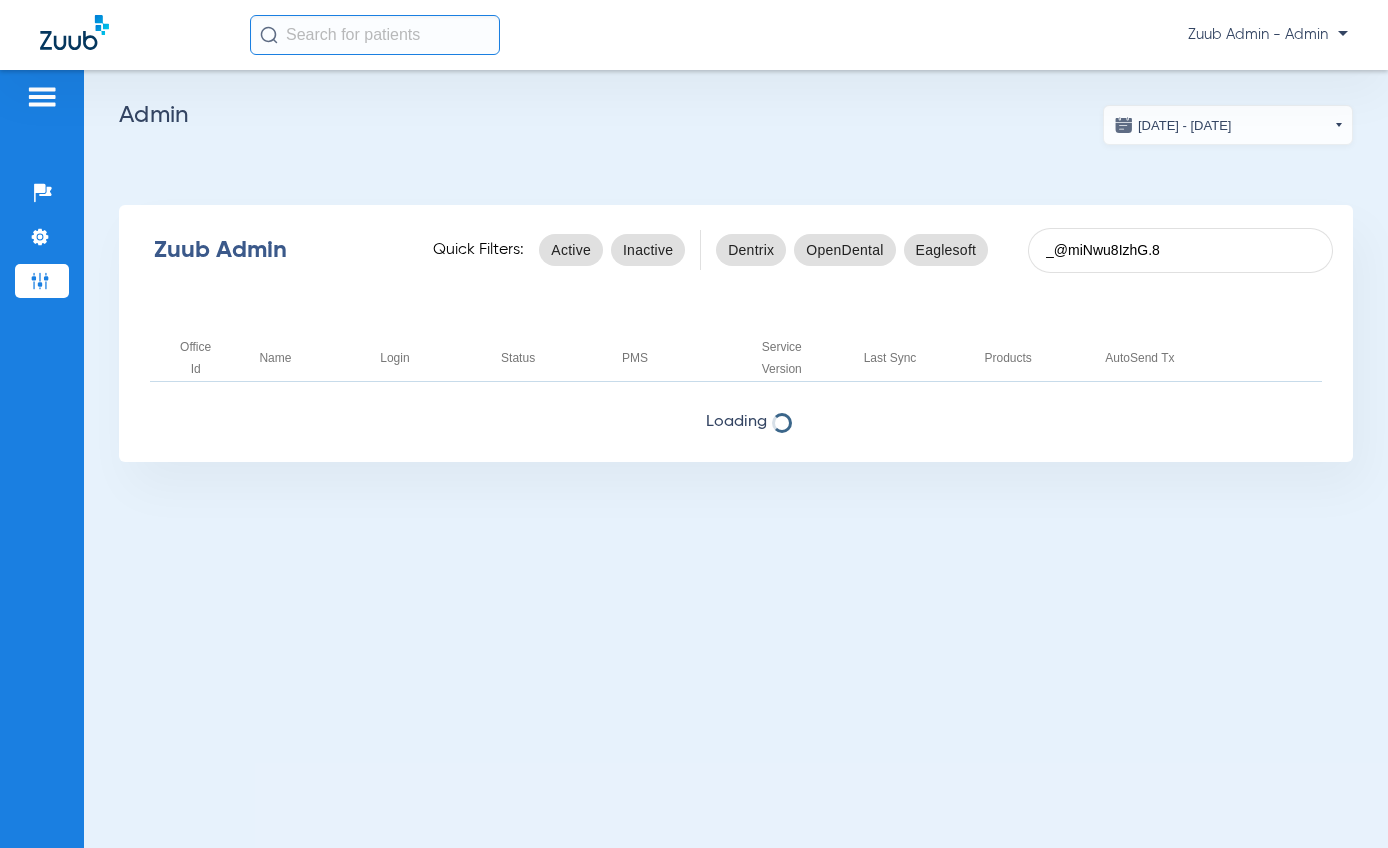 drag, startPoint x: 1173, startPoint y: 245, endPoint x: 1009, endPoint y: 246, distance: 164.00305 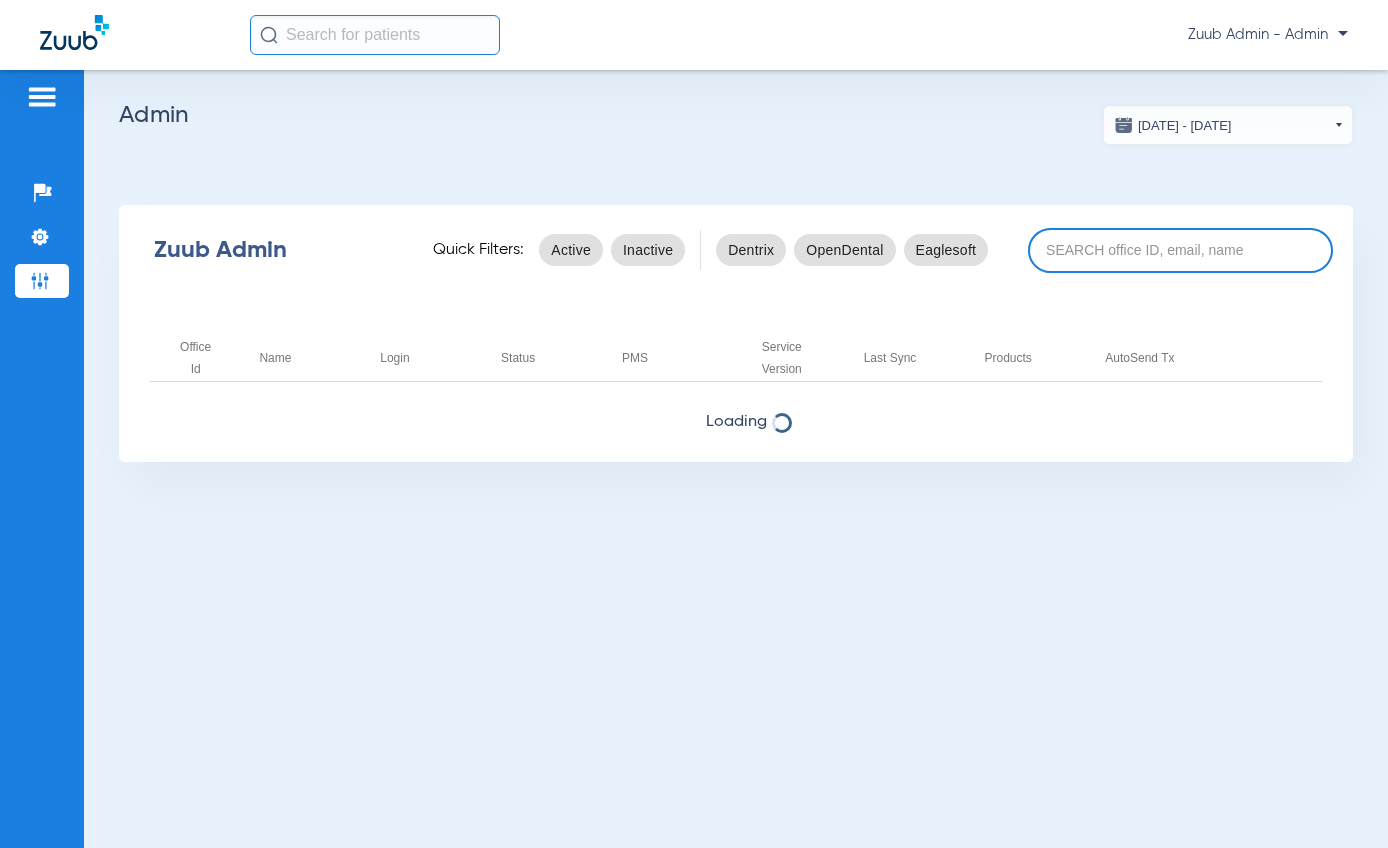 click at bounding box center (1180, 250) 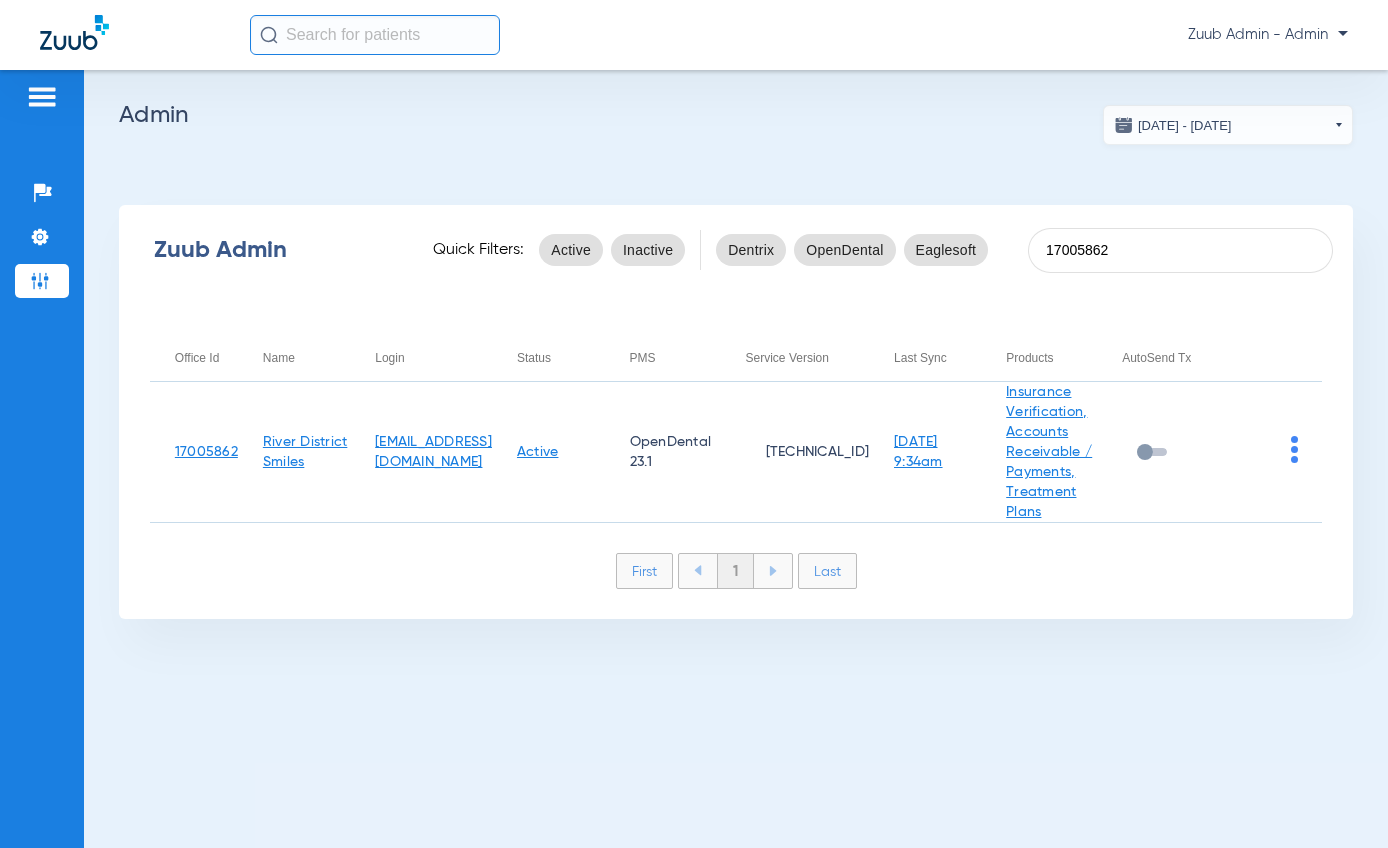 type on "17005862" 